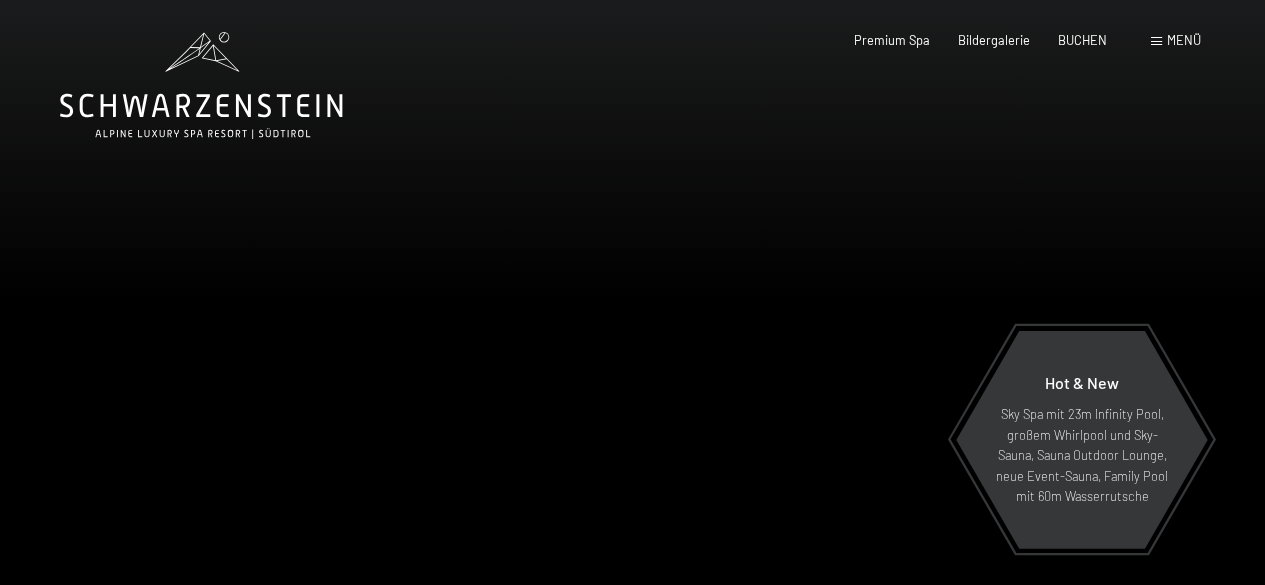 scroll, scrollTop: 0, scrollLeft: 0, axis: both 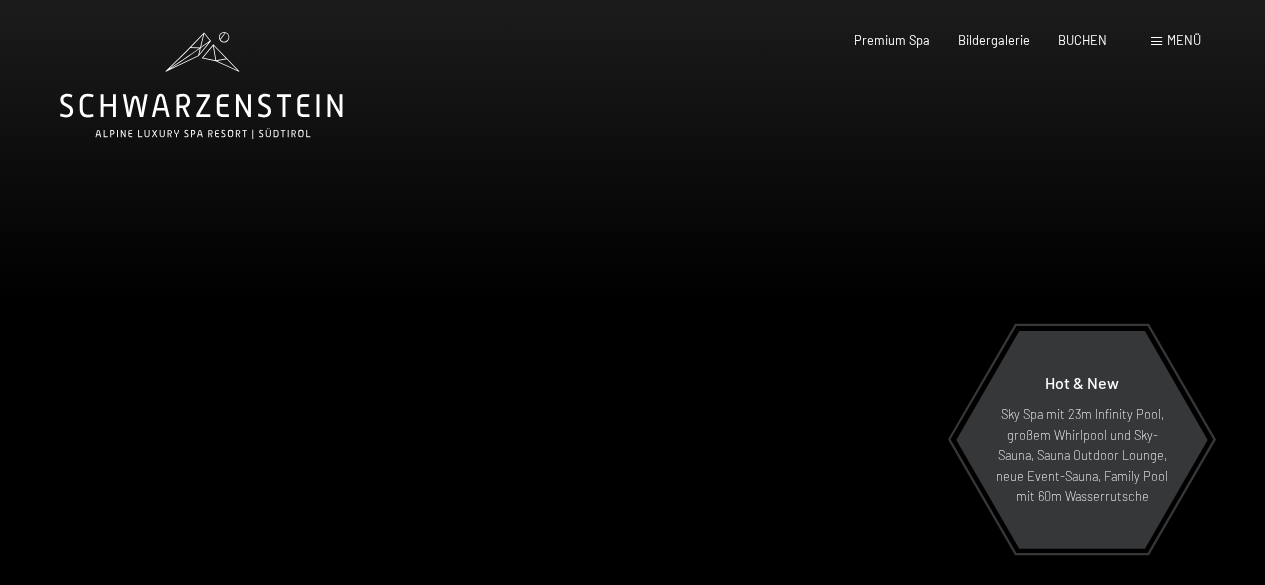 click on "Buchen           Anfragen                                     Premium Spa           Bildergalerie           BUCHEN           Menü                                                                    DE         IT         EN                Gutschein             Bildergalerie               Anfragen           Buchen                    DE         IT         EN                       Das Schwarzenstein           Neuheiten im Schwarzenstein         Ihre Gastgeber         Premium Spa         Gourmet         Aktiv         Wochenprogramm         Bilder             Family         GoGreen         Belvita         Bildergalerie                     Wohnen & Preise           Inklusivleistungen         Zimmer & Preise         Liste             Angebote         Liste             Familienpreise         Spa Anwendungen         Treuebonus         Anfrage         Buchung         AGBs - Info         Gutschein         Geschenksidee         App. Luxegg                     Umgebung" at bounding box center (999, 41) 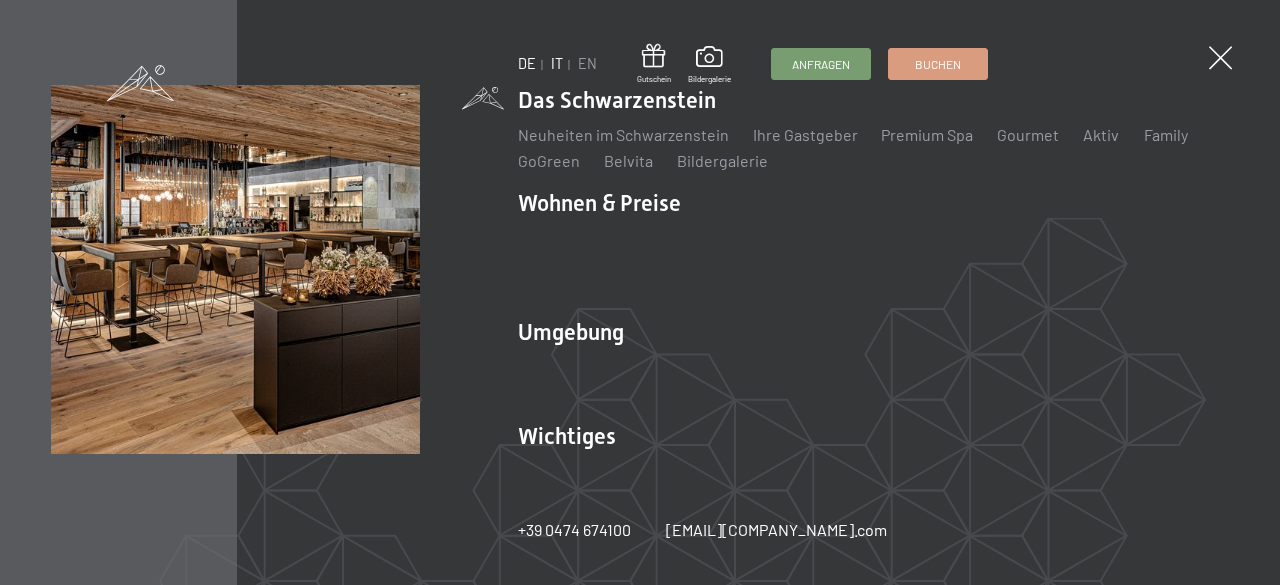 click on "IT" at bounding box center (557, 63) 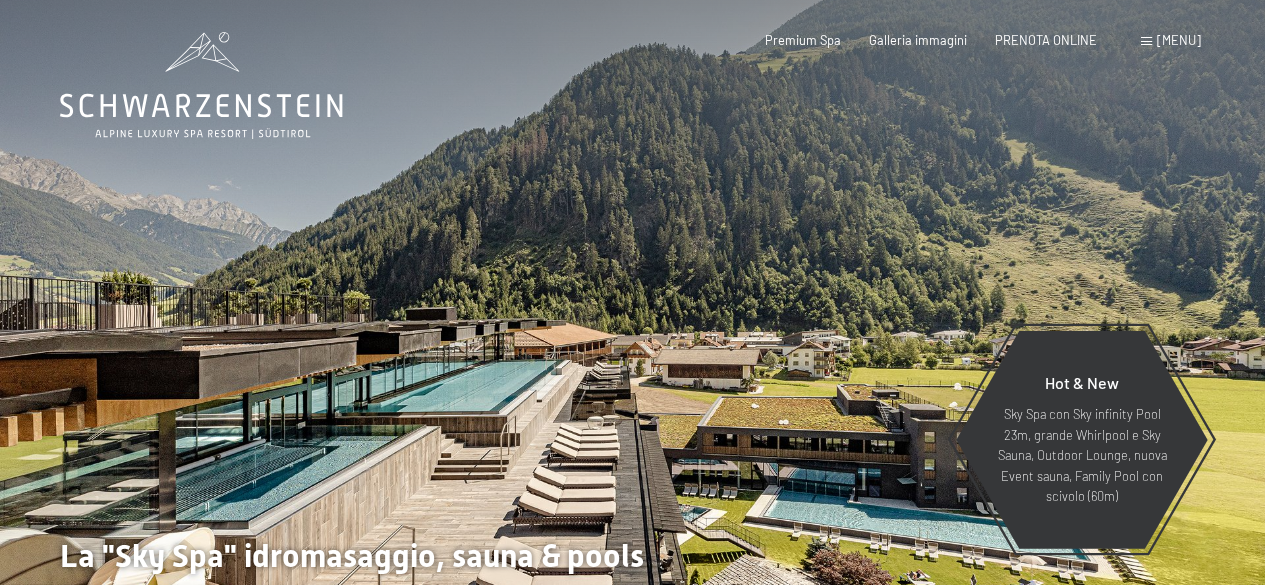 scroll, scrollTop: 0, scrollLeft: 0, axis: both 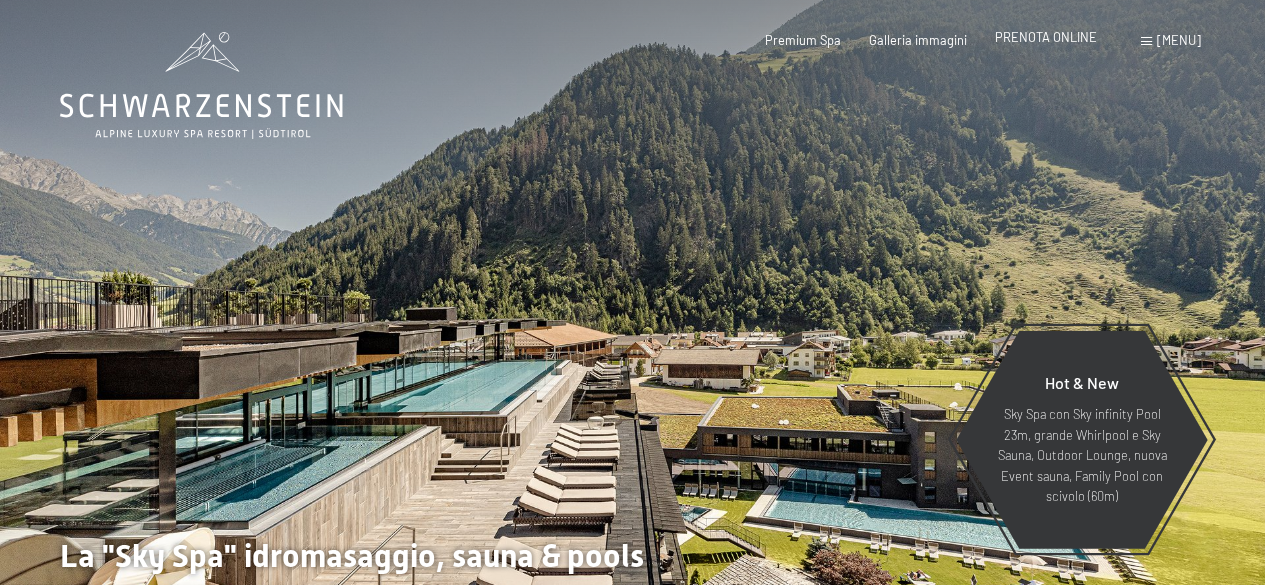 click on "PRENOTA ONLINE" at bounding box center [1046, 37] 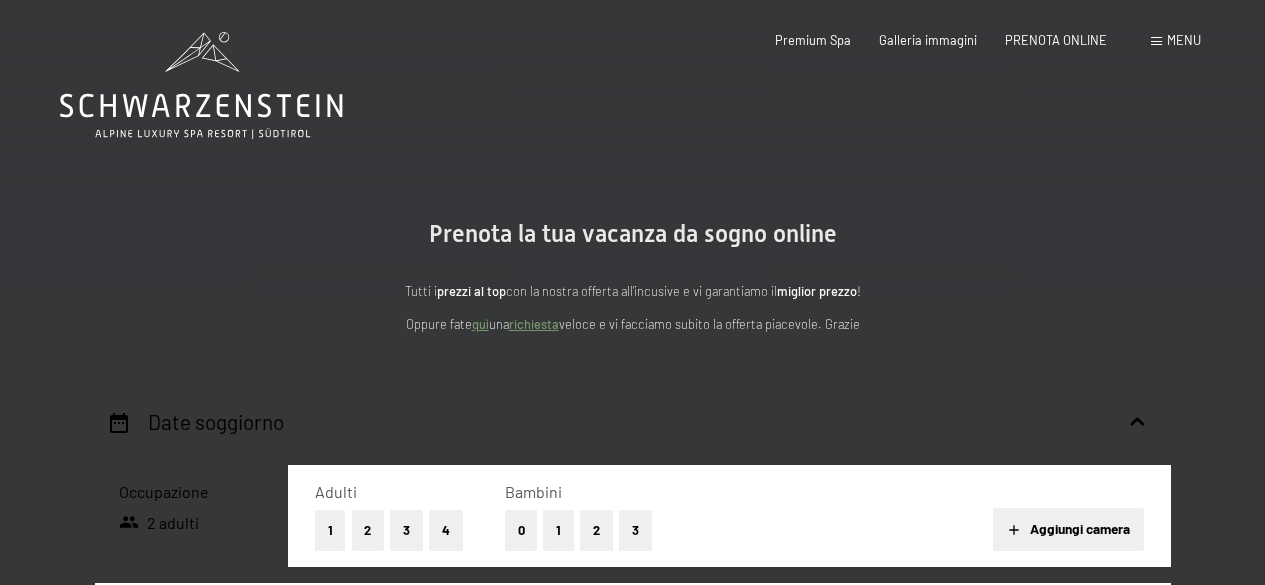 scroll, scrollTop: 0, scrollLeft: 0, axis: both 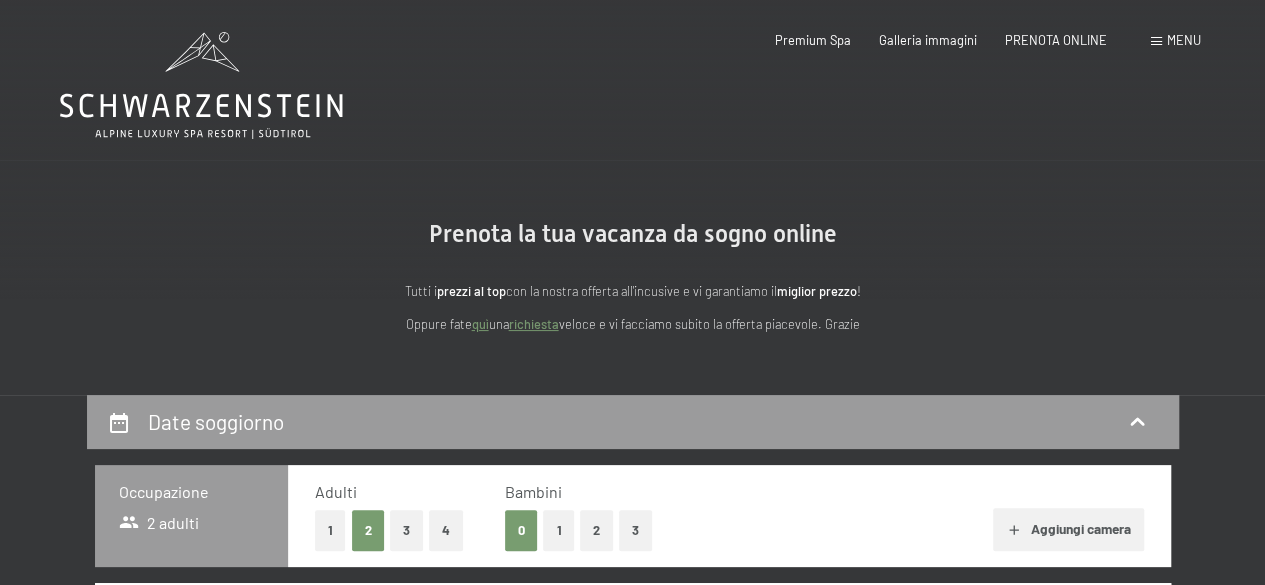 click on "3" at bounding box center (406, 530) 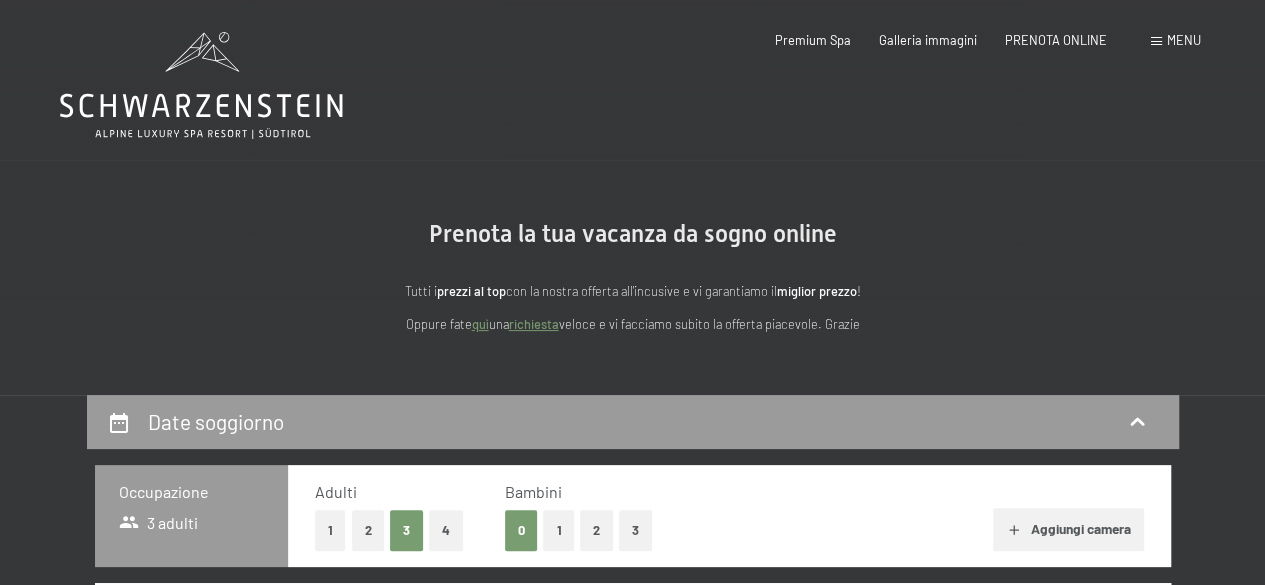 click on "2" at bounding box center (596, 530) 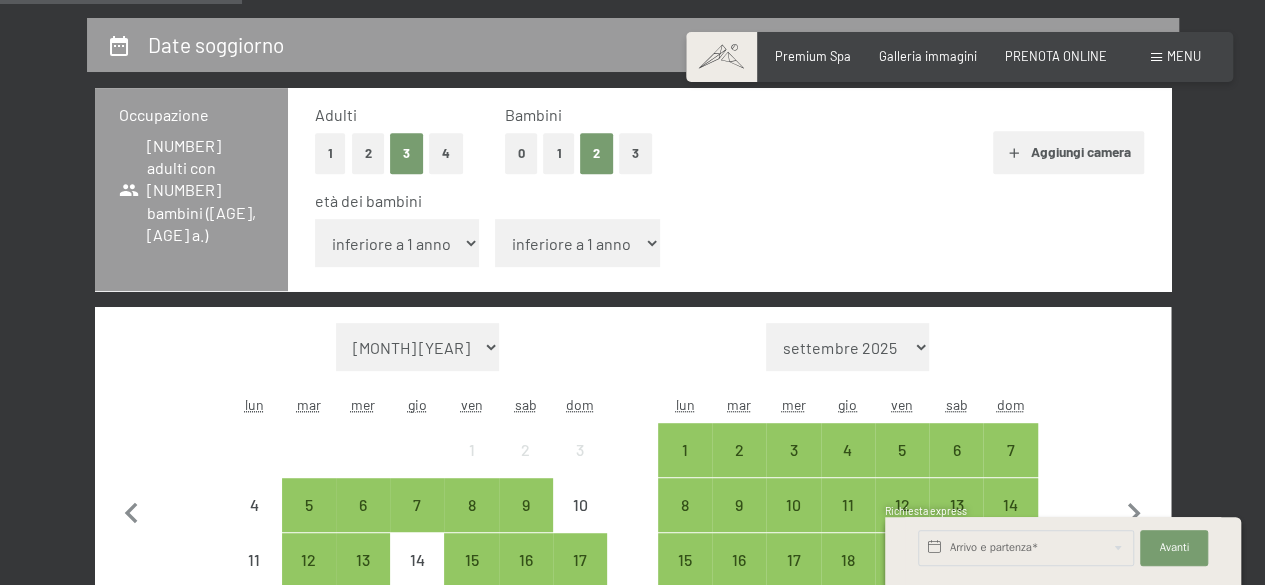 scroll, scrollTop: 406, scrollLeft: 0, axis: vertical 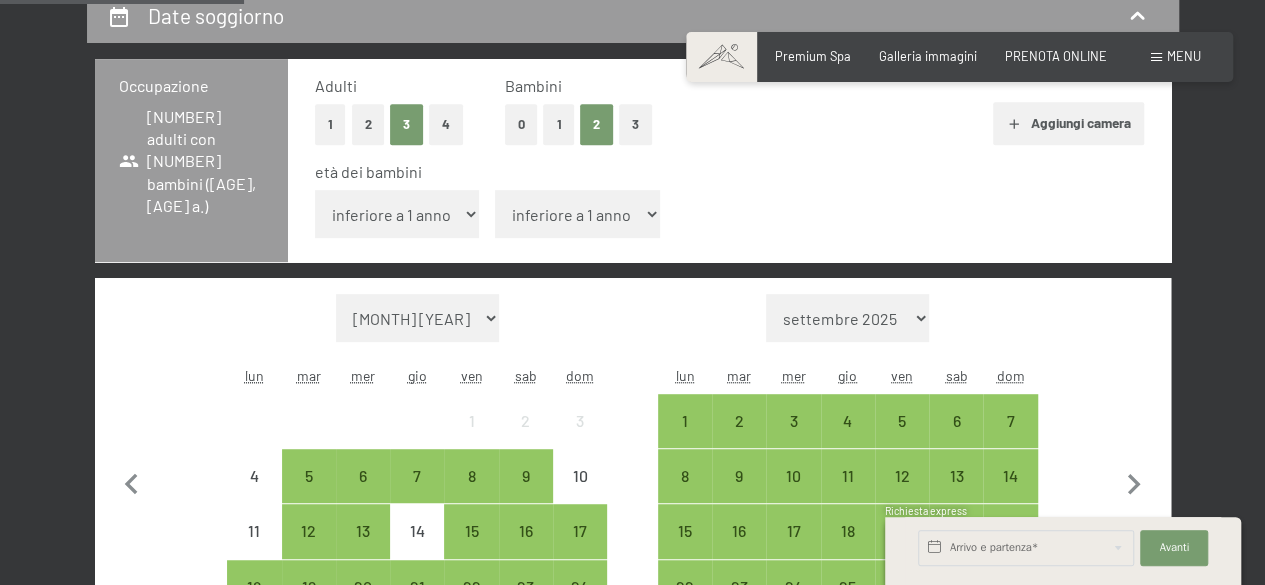 click on "inferiore a 1 anno 1 anno 2 anni 3 anni 4 anni 5 anni 6 anni 7 anni 8 anni 9 anni 10 anni 11 anni 12 anni 13 anni 14 anni 15 anni 16 anni 17 anni" at bounding box center [397, 214] 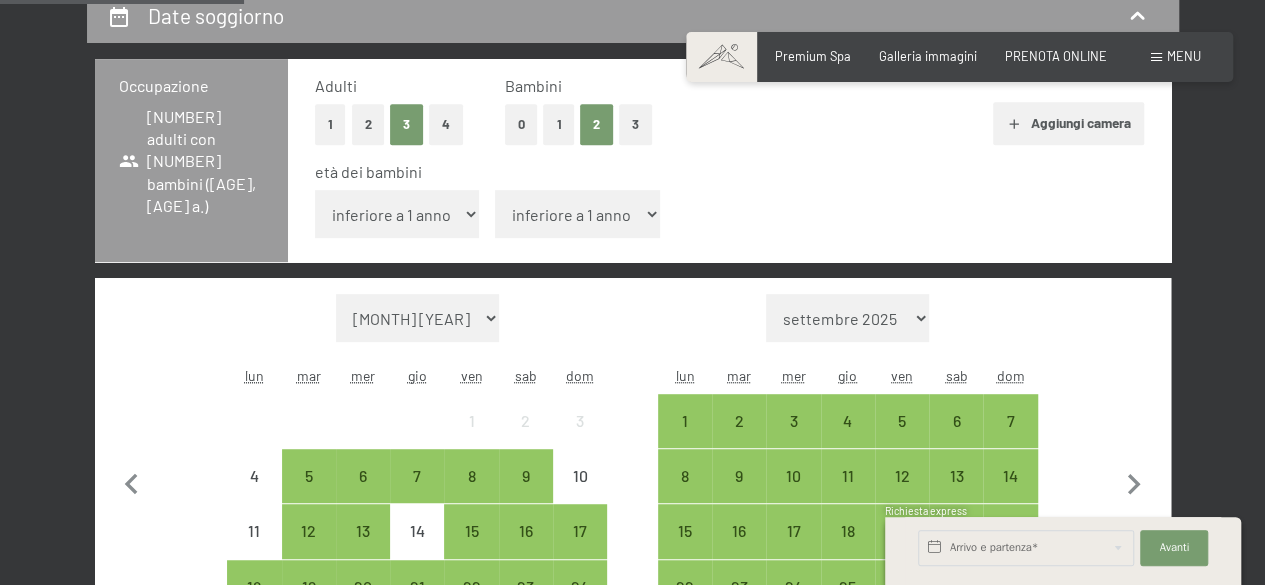 select on "9" 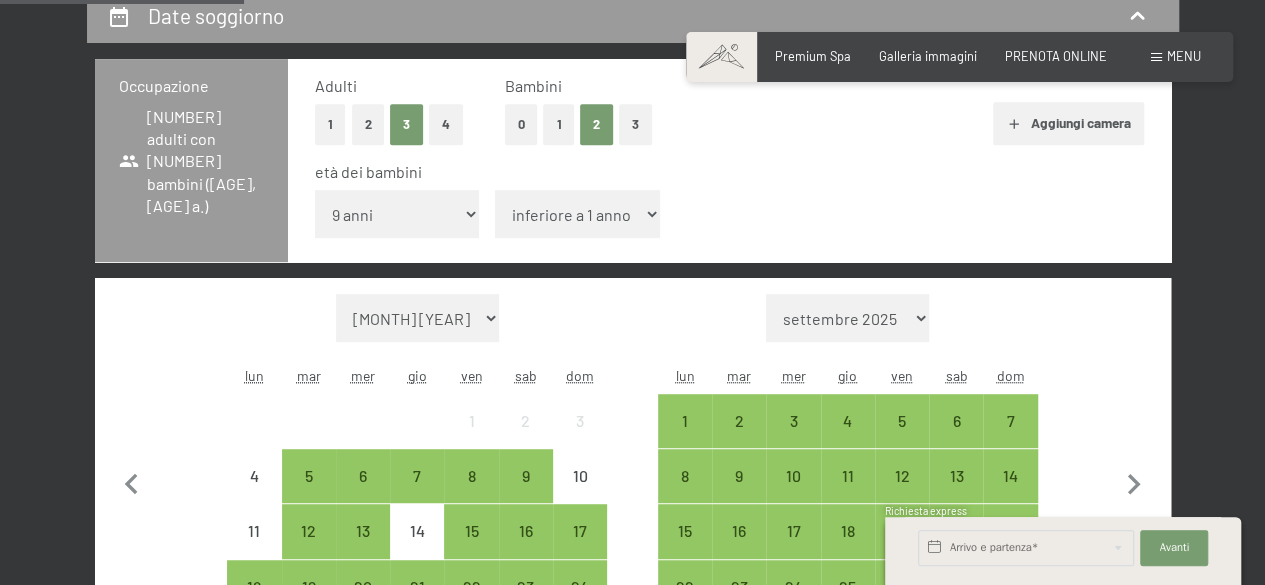 click on "inferiore a 1 anno 1 anno 2 anni 3 anni 4 anni 5 anni 6 anni 7 anni 8 anni 9 anni 10 anni 11 anni 12 anni 13 anni 14 anni 15 anni 16 anni 17 anni" at bounding box center (397, 214) 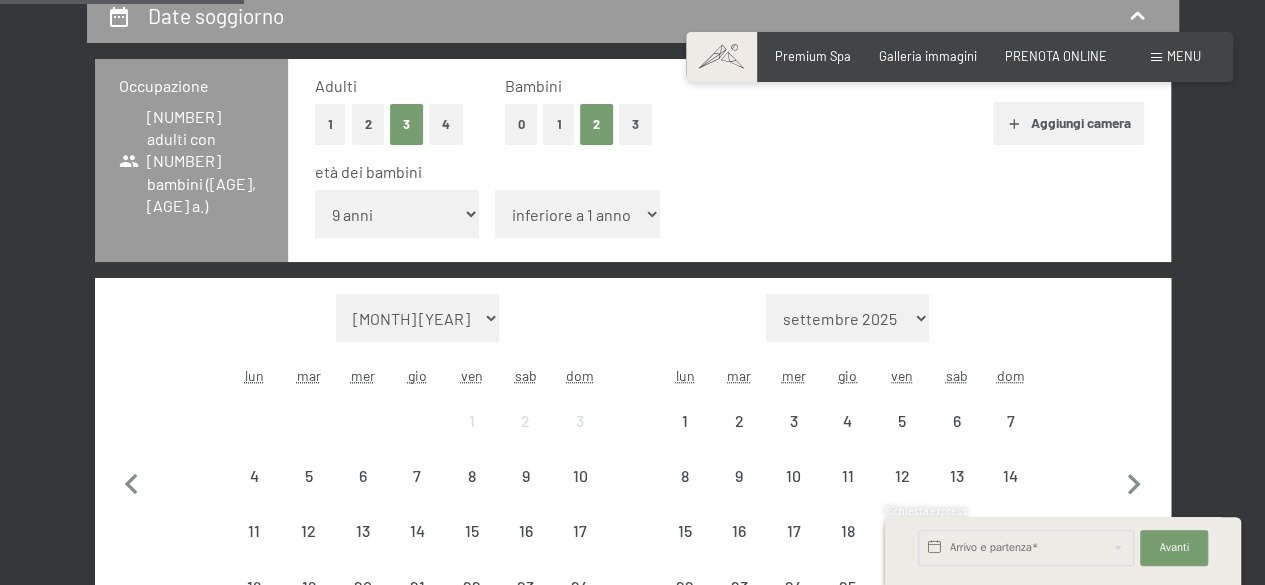 click on "inferiore a 1 anno 1 anno 2 anni 3 anni 4 anni 5 anni 6 anni 7 anni 8 anni 9 anni 10 anni 11 anni 12 anni 13 anni 14 anni 15 anni 16 anni 17 anni" at bounding box center (577, 214) 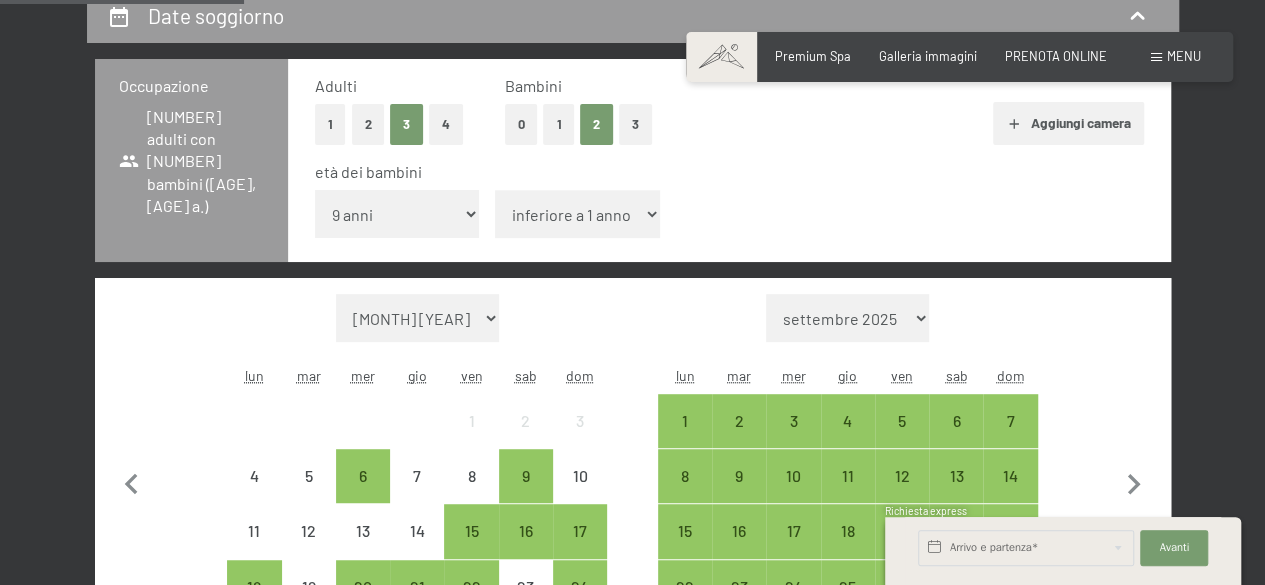 select on "9" 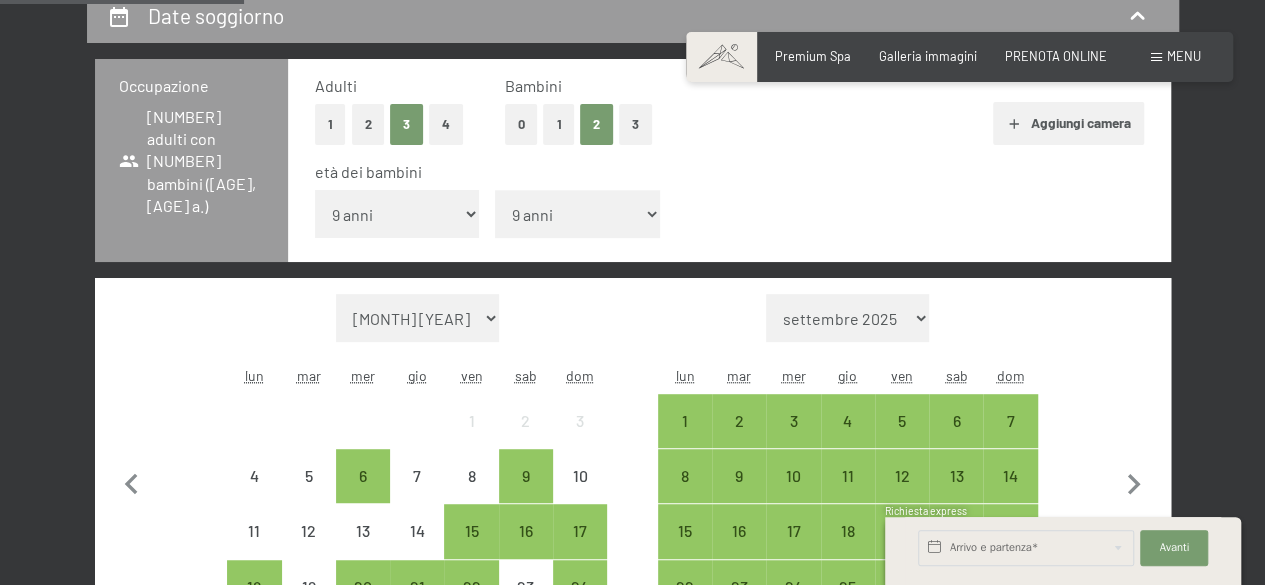 click on "inferiore a 1 anno 1 anno 2 anni 3 anni 4 anni 5 anni 6 anni 7 anni 8 anni 9 anni 10 anni 11 anni 12 anni 13 anni 14 anni 15 anni 16 anni 17 anni" at bounding box center (577, 214) 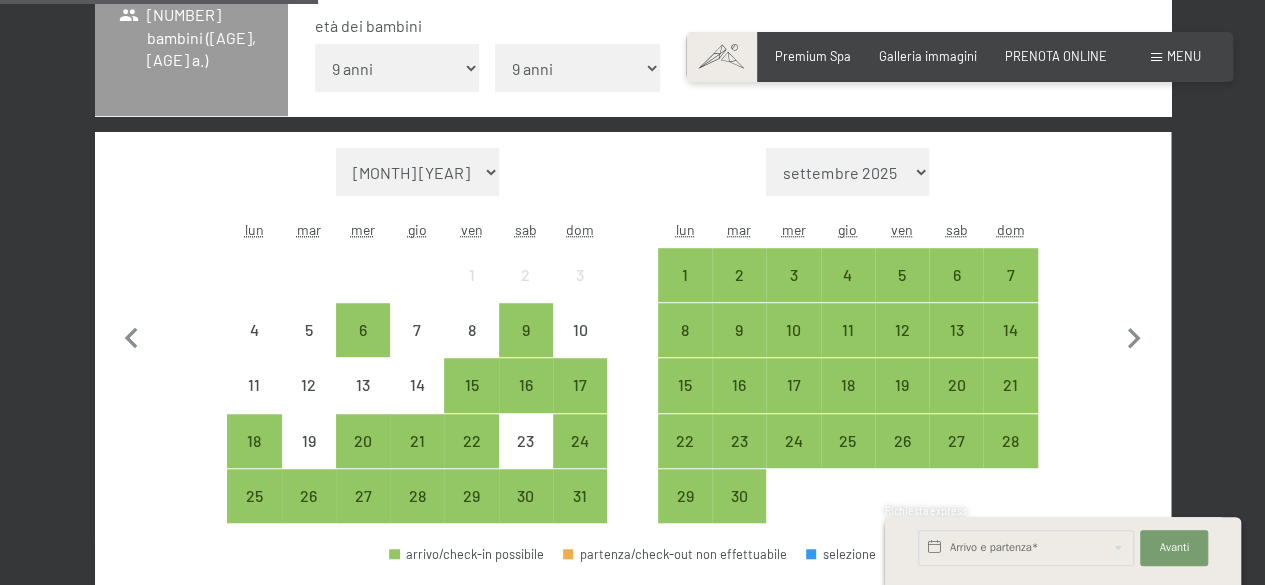 scroll, scrollTop: 529, scrollLeft: 0, axis: vertical 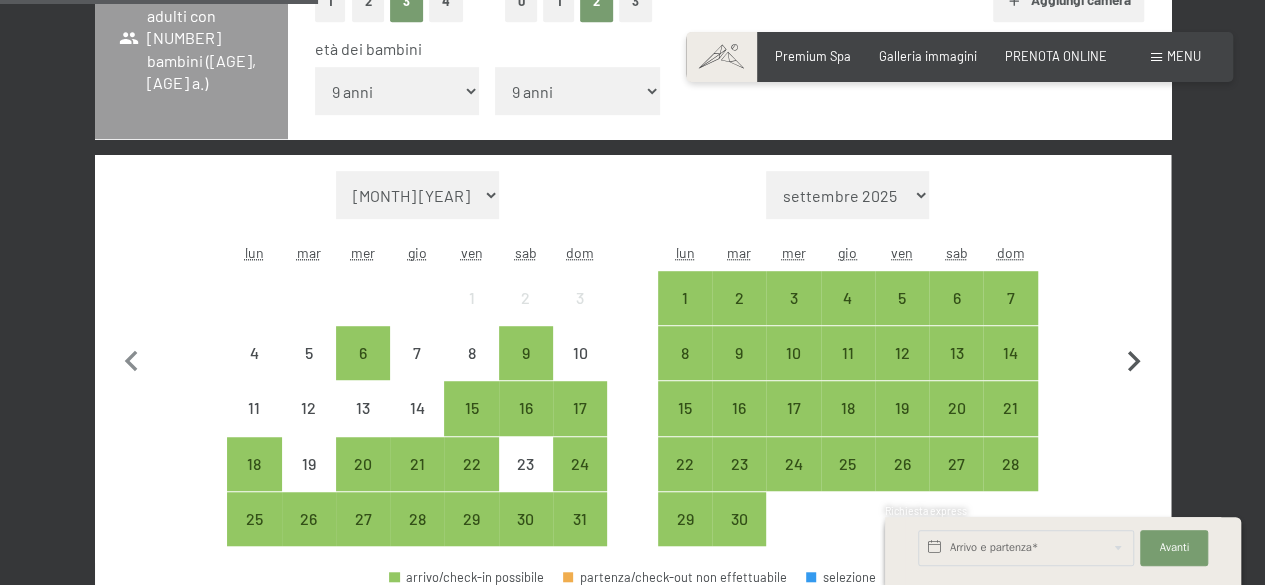 click 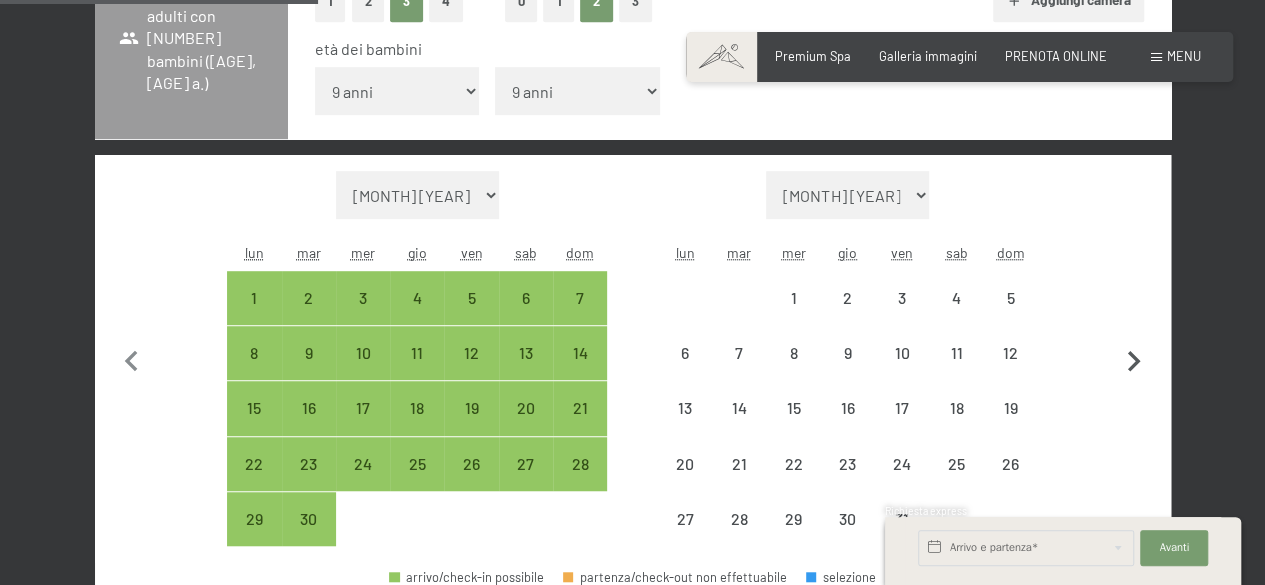 select on "2025-09-01" 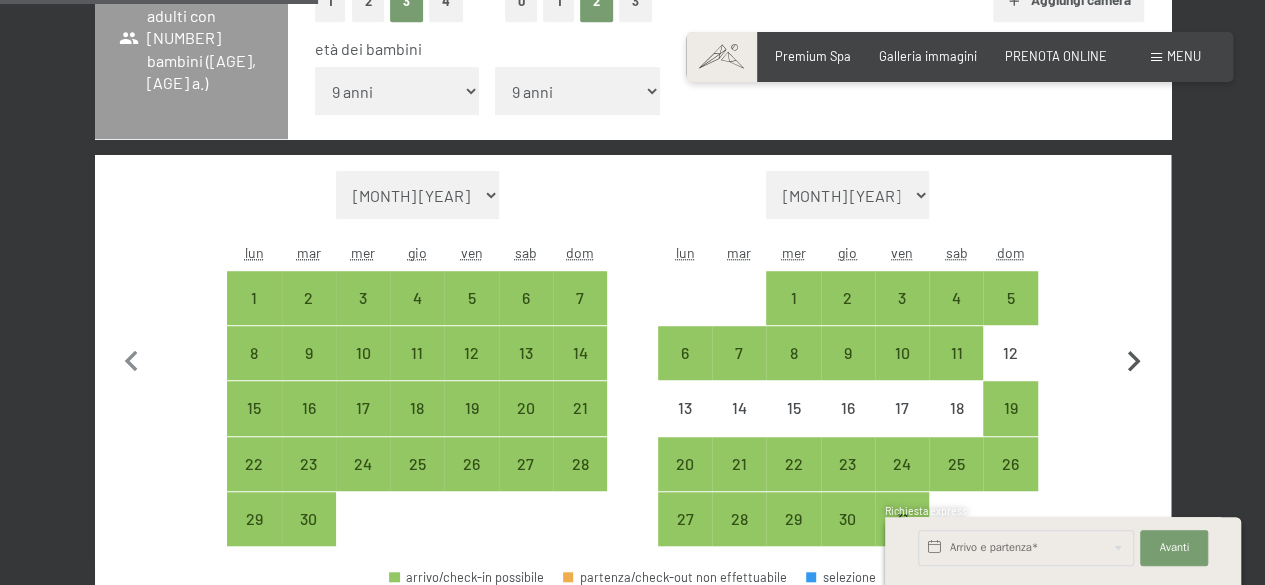 click 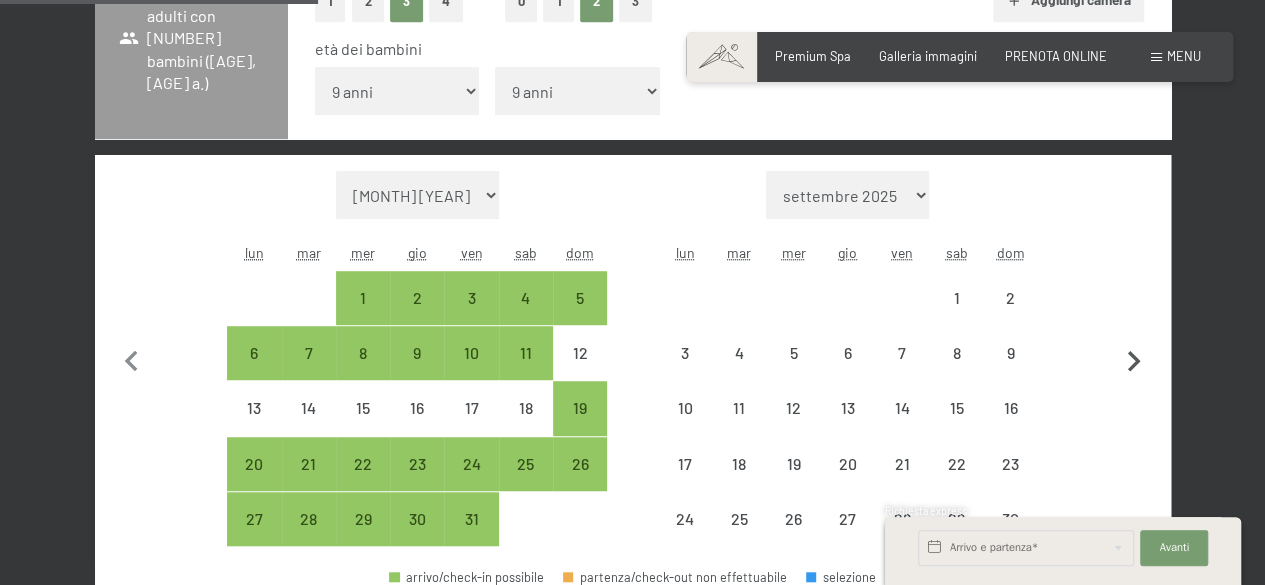 select on "2025-10-01" 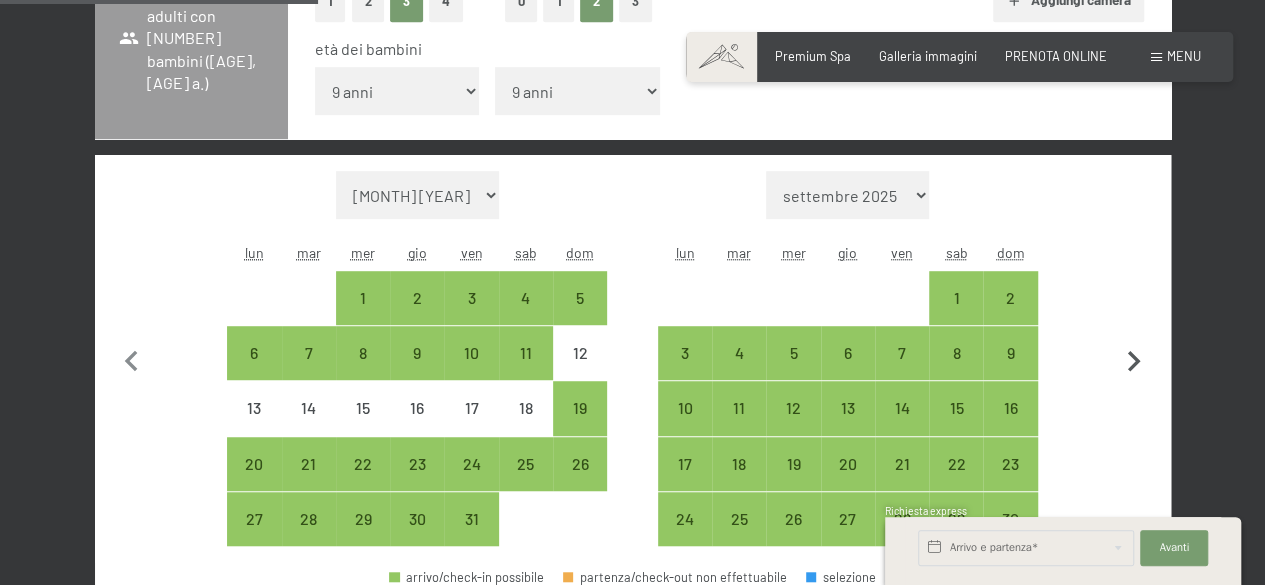 click 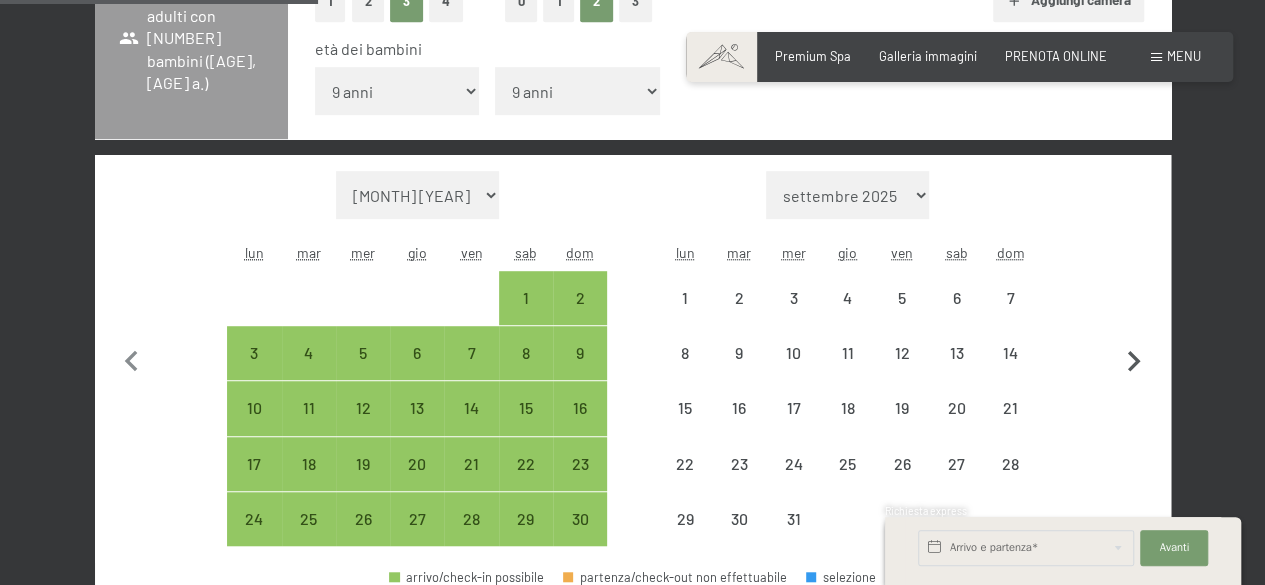 select on "2025-11-01" 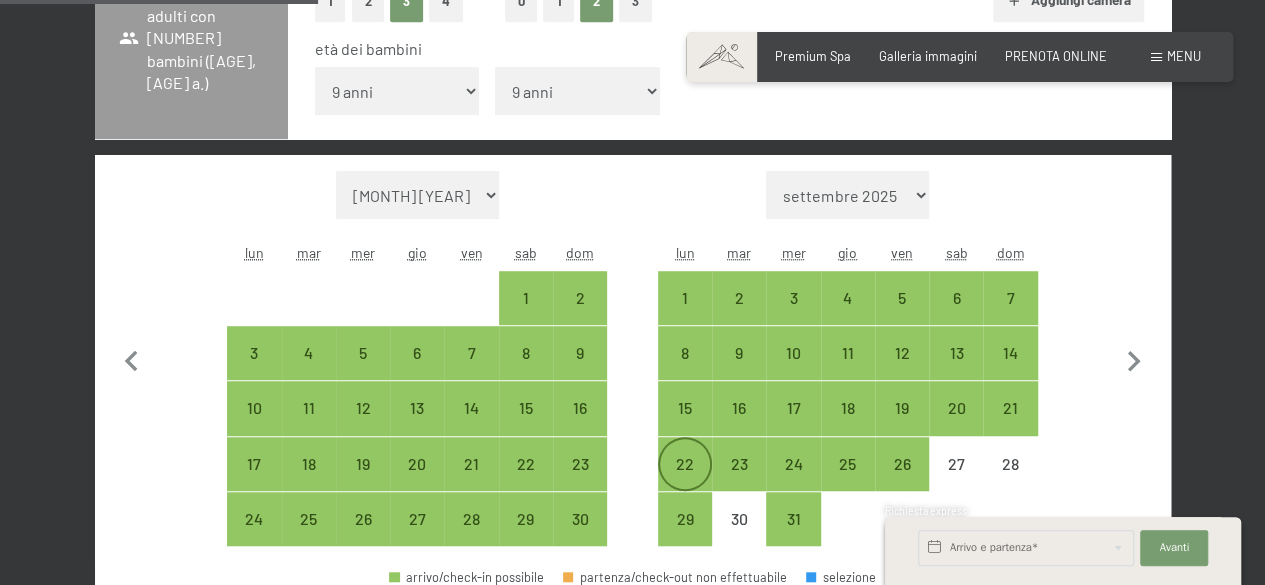 click on "22" at bounding box center (685, 481) 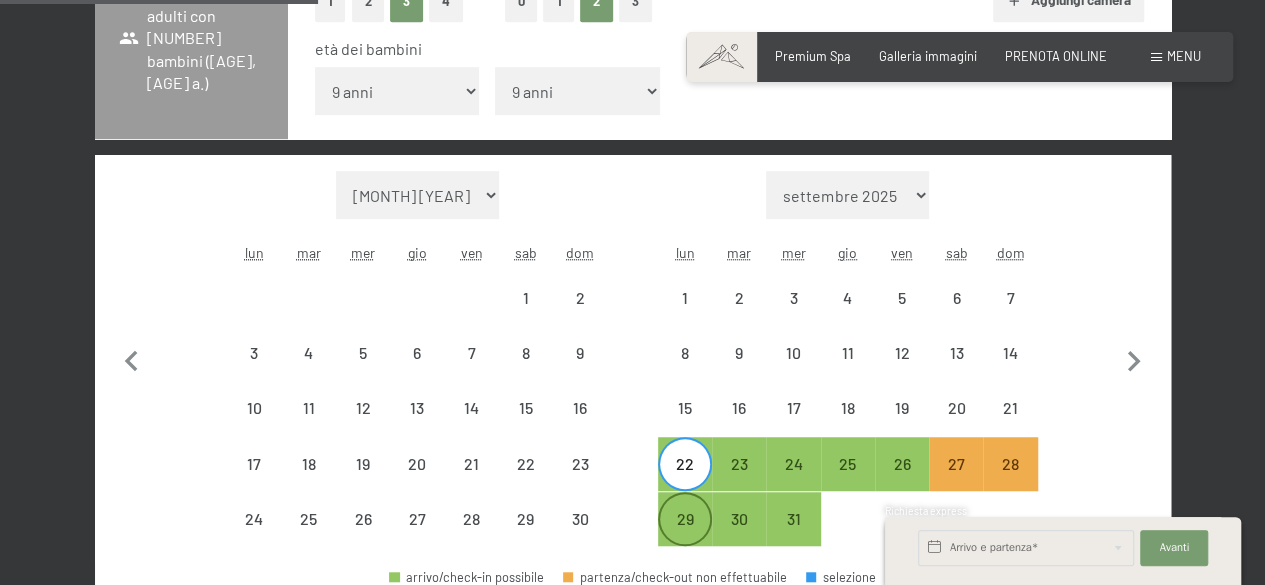 click on "29" at bounding box center (685, 536) 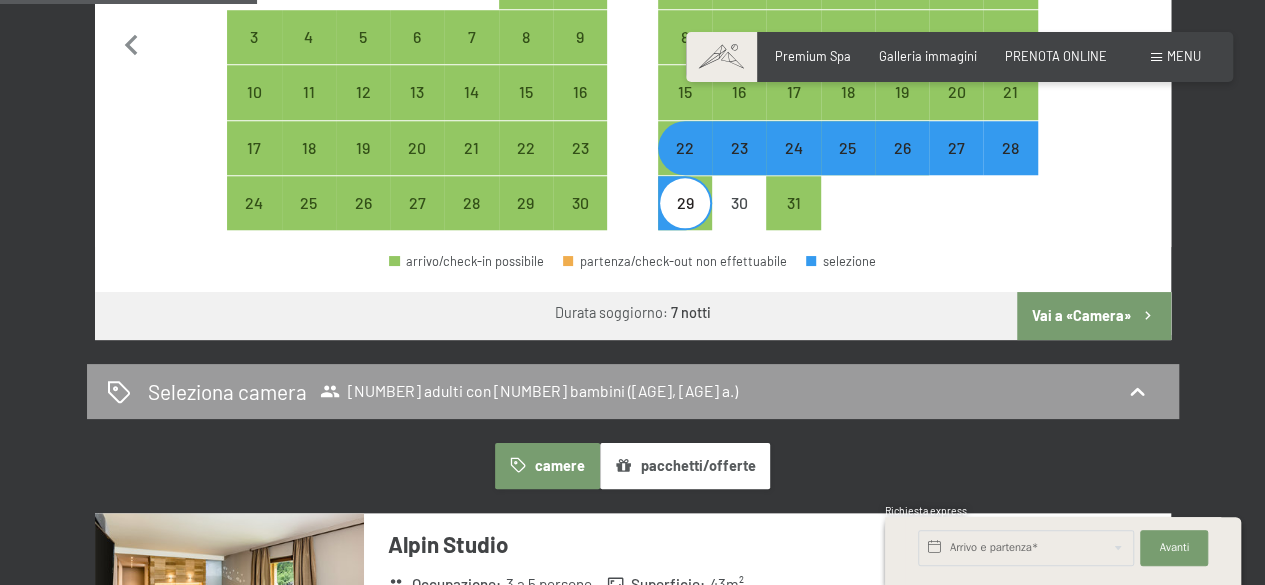 scroll, scrollTop: 874, scrollLeft: 0, axis: vertical 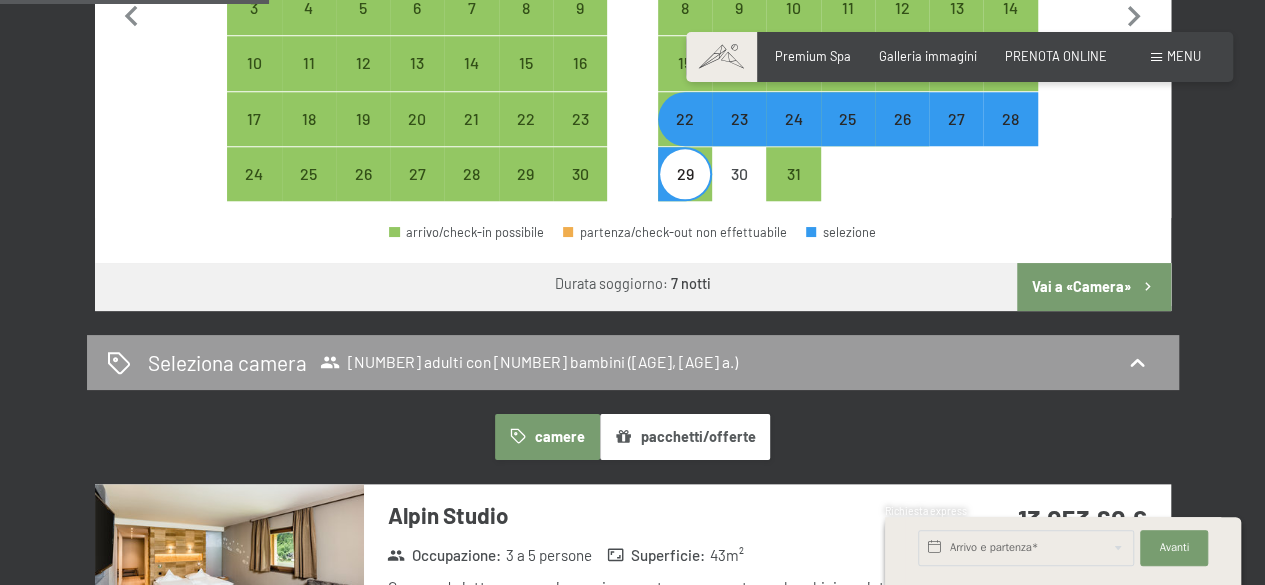 click on "Vai a «Camera»" at bounding box center [1093, 287] 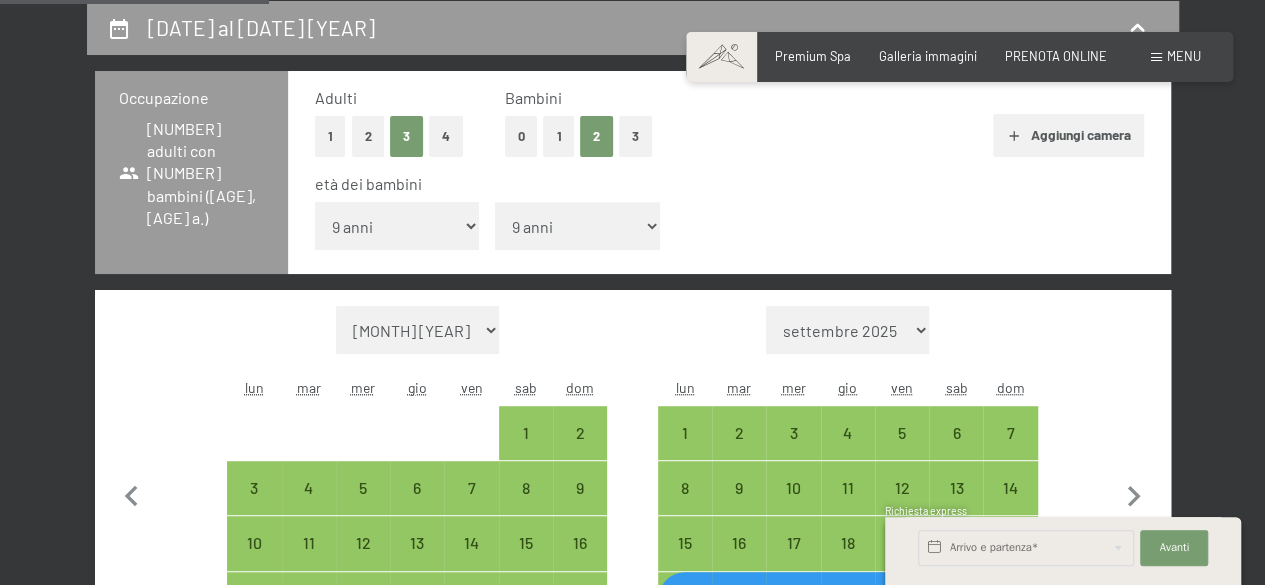 select on "2025-11-01" 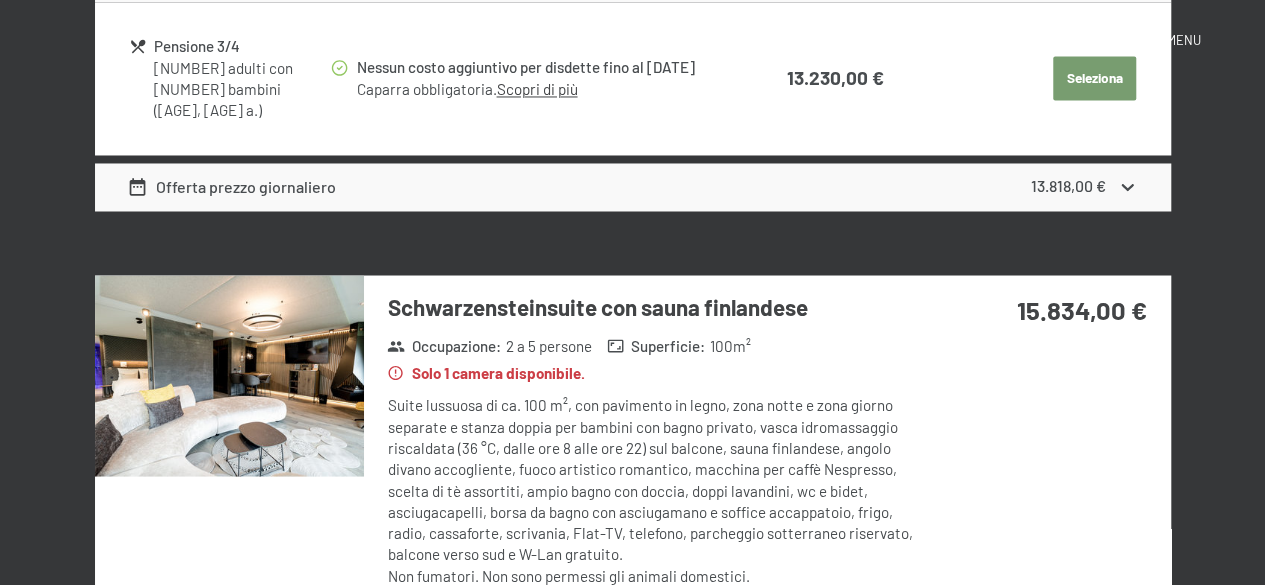 scroll, scrollTop: 0, scrollLeft: 0, axis: both 